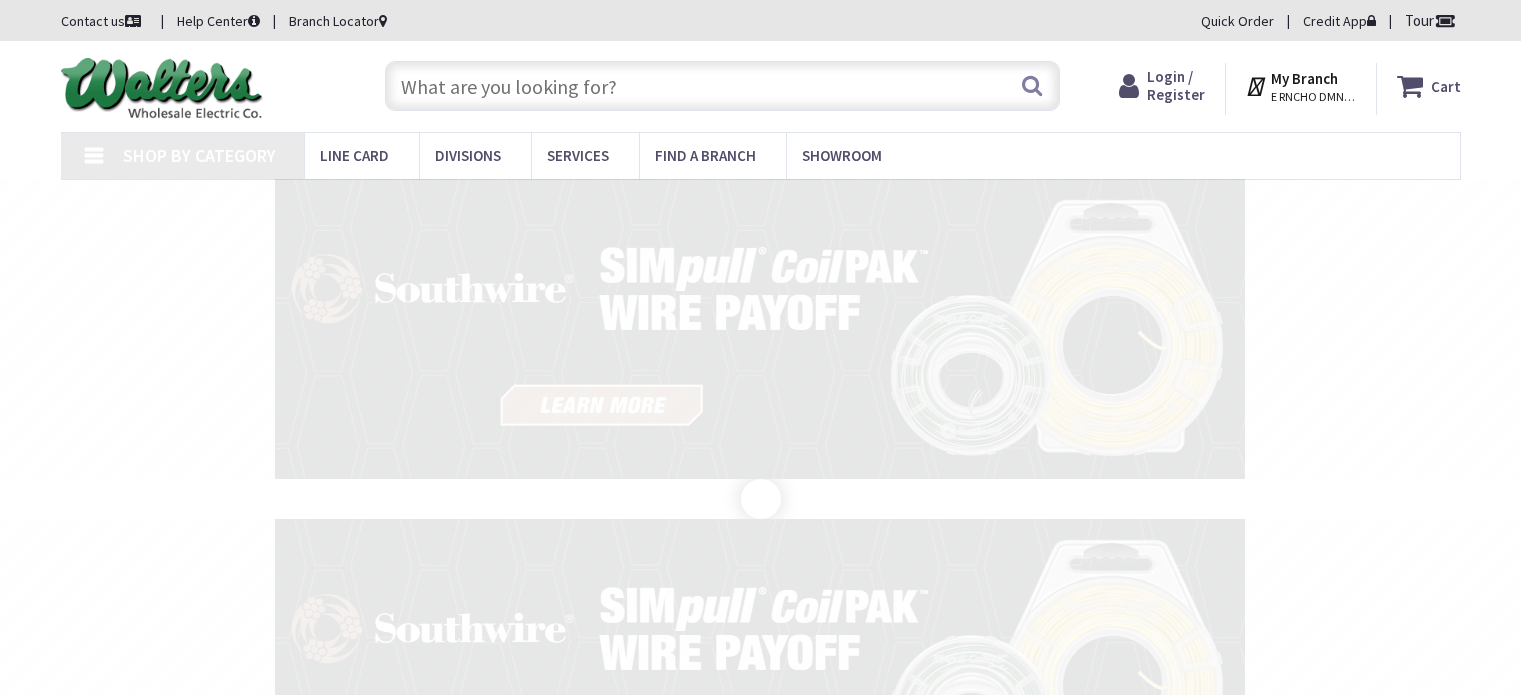 scroll, scrollTop: 0, scrollLeft: 0, axis: both 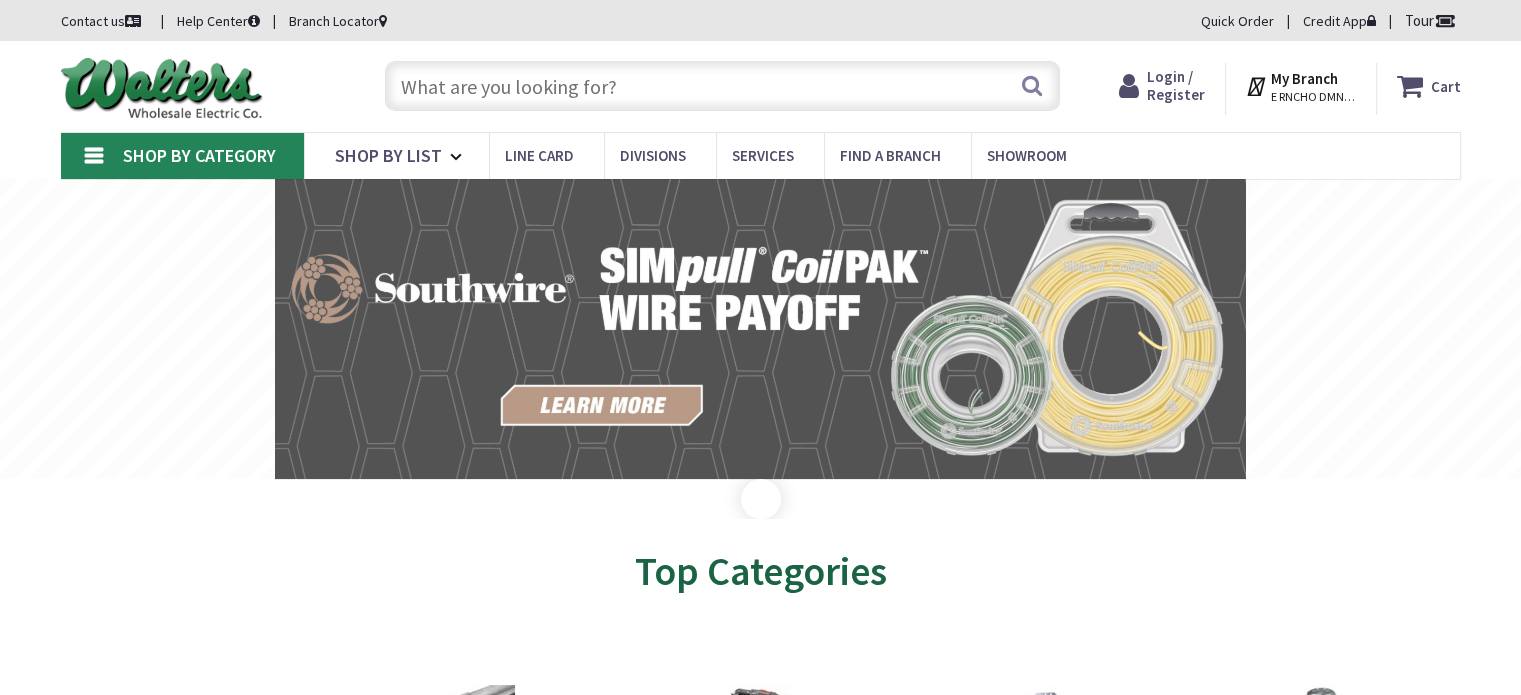 click at bounding box center [722, 86] 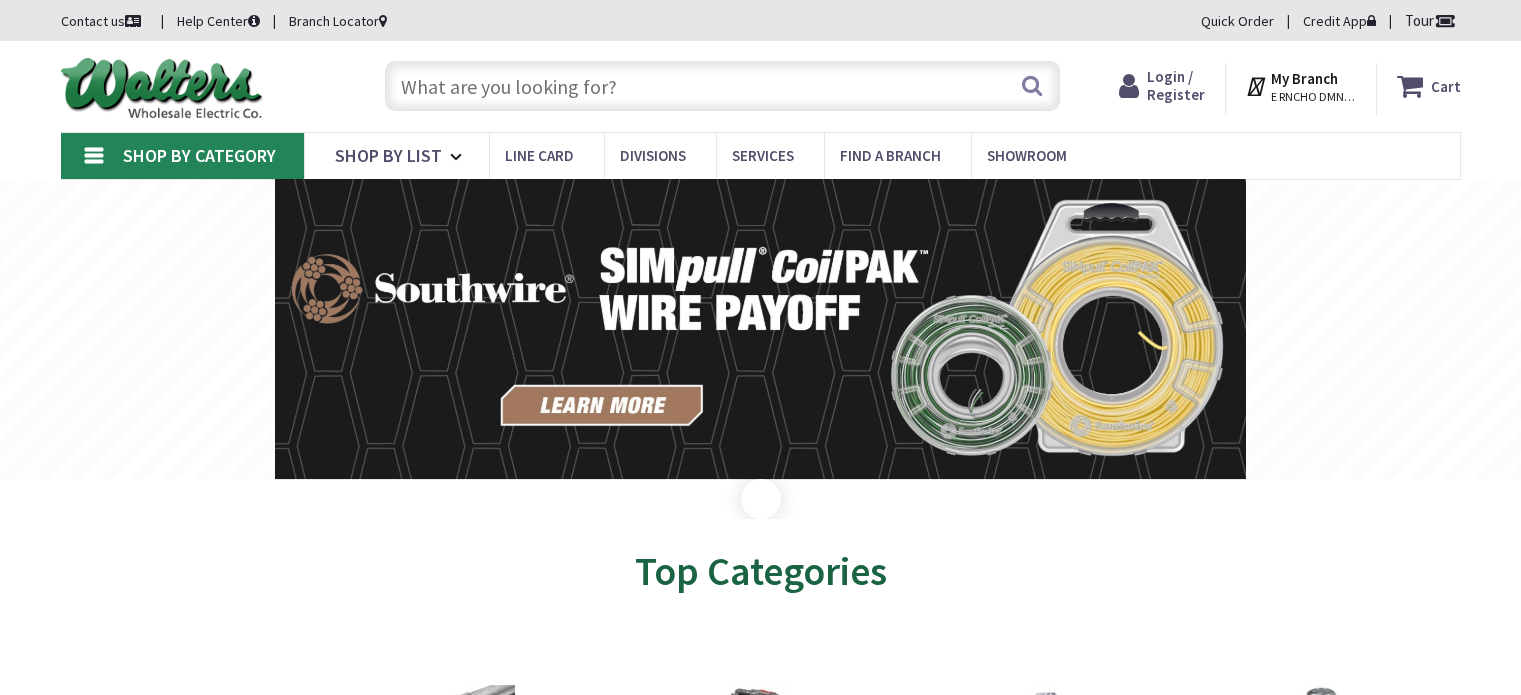 scroll, scrollTop: 0, scrollLeft: 0, axis: both 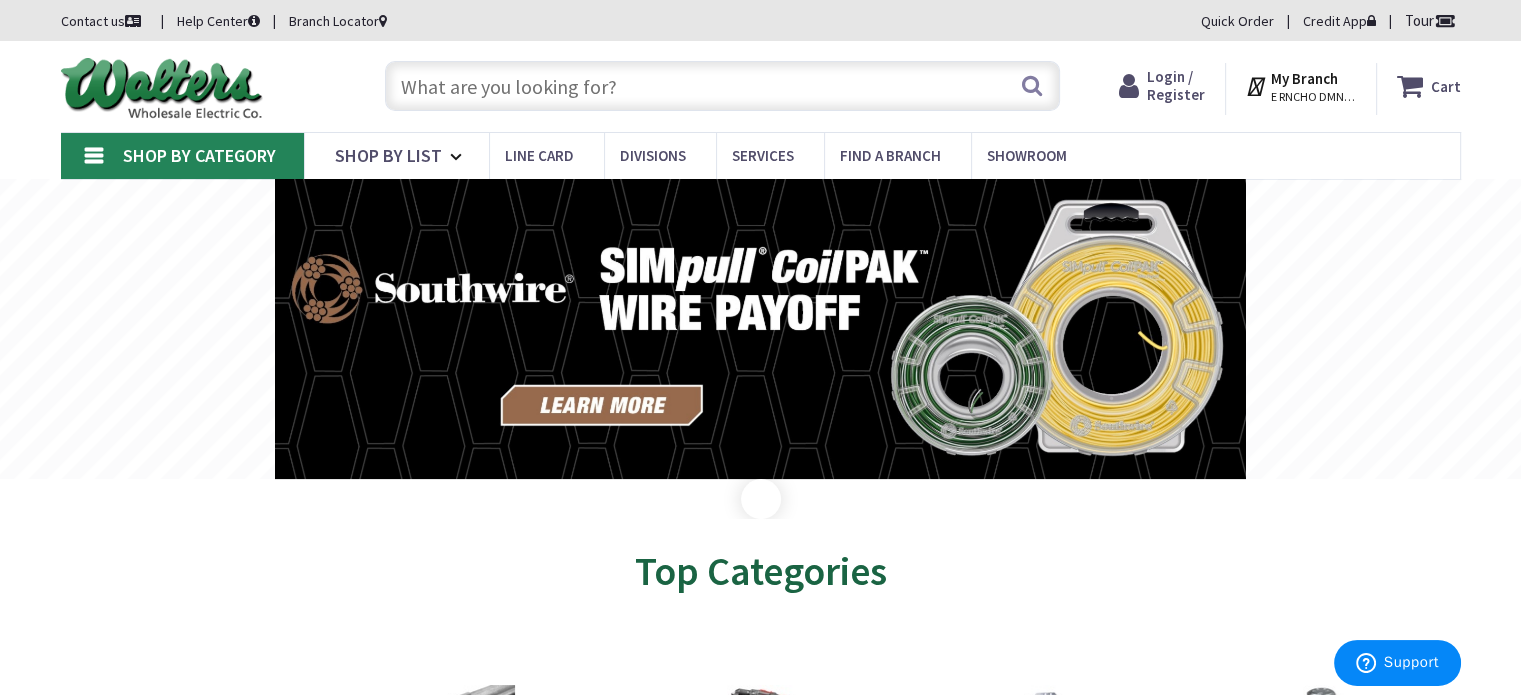 paste on "18 AWG SJTW-rated extension cords" 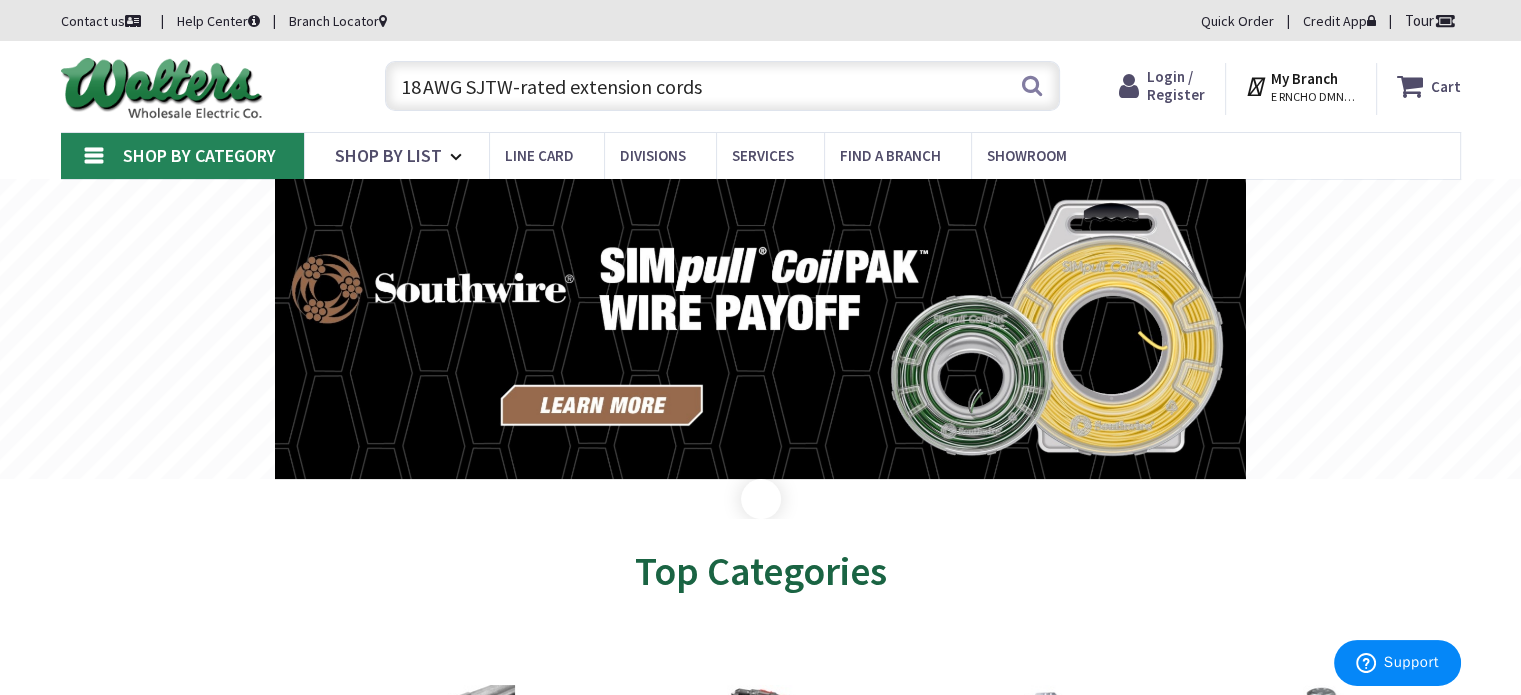 click on "18 AWG SJTW-rated extension cords" at bounding box center (722, 86) 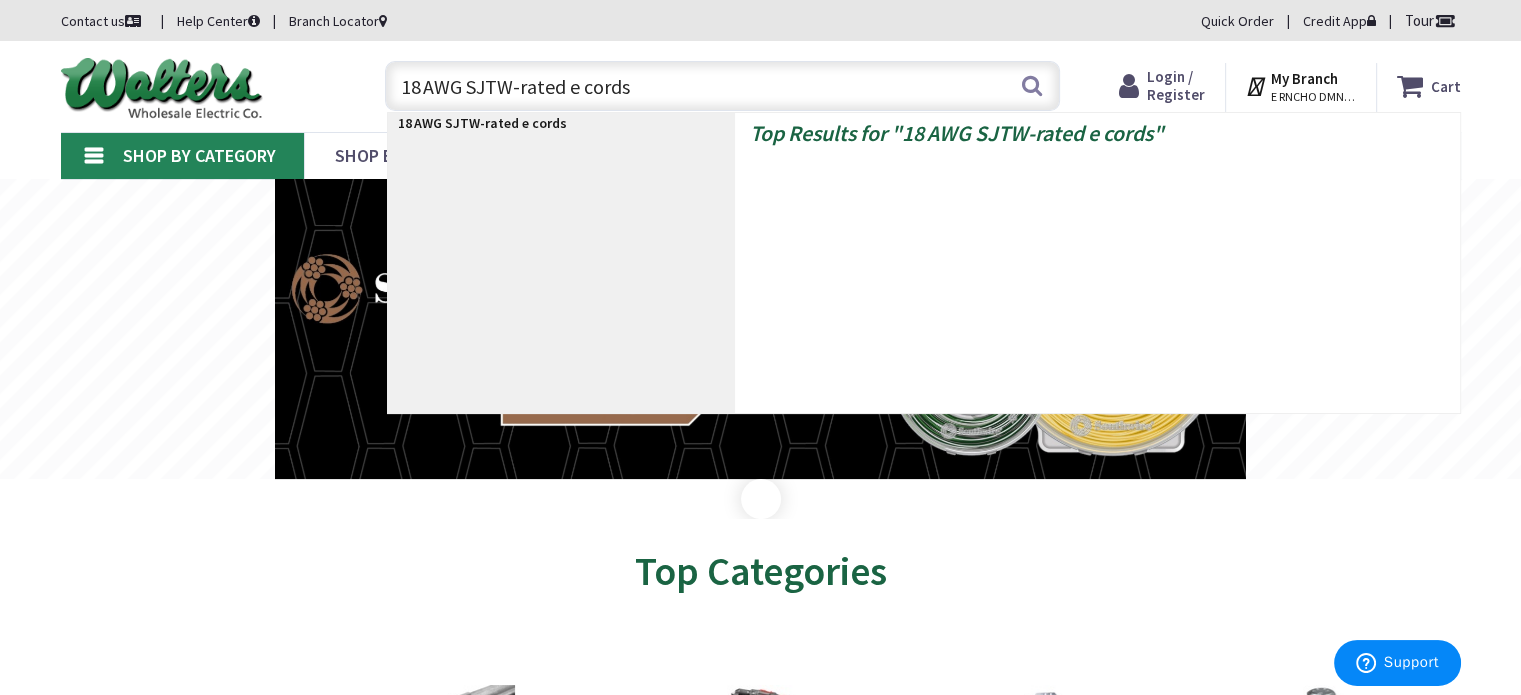 type on "18 AWG SJTW-rated  cords" 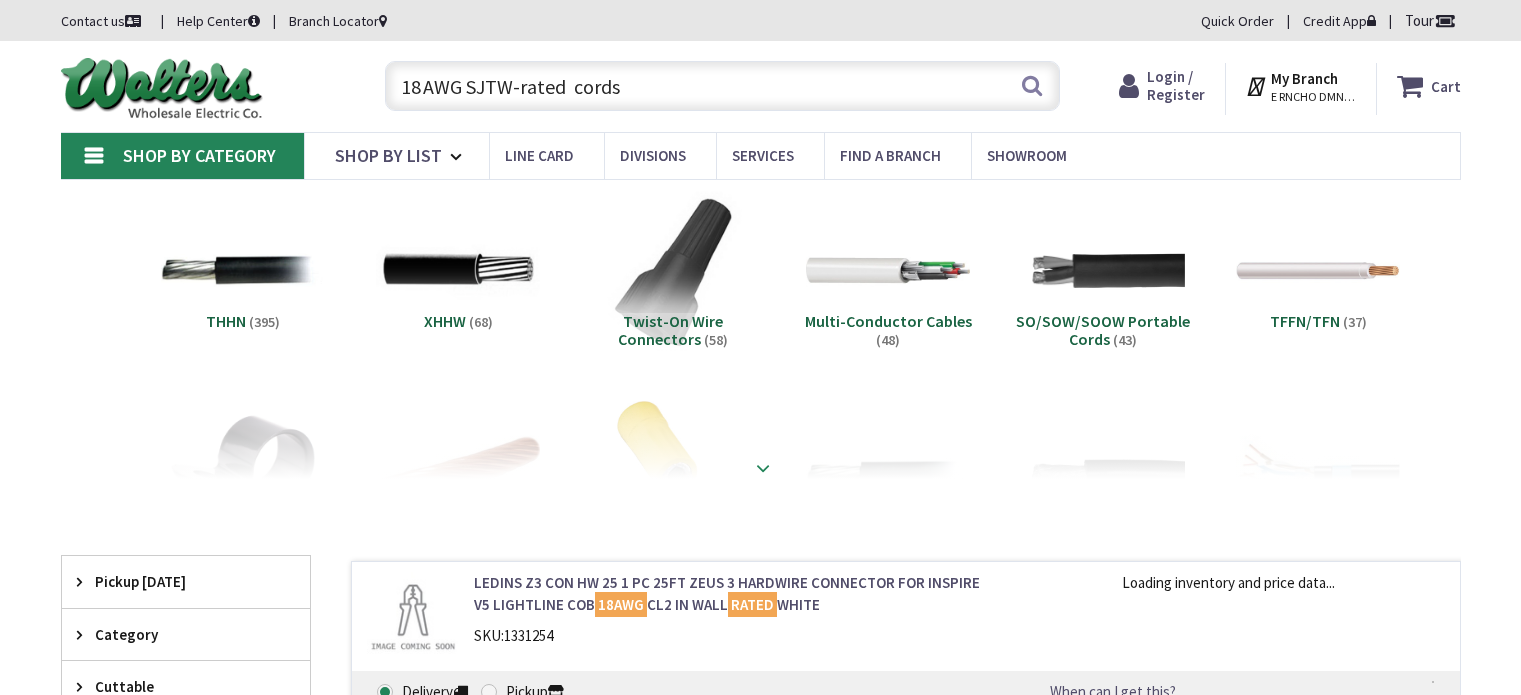 scroll, scrollTop: 0, scrollLeft: 0, axis: both 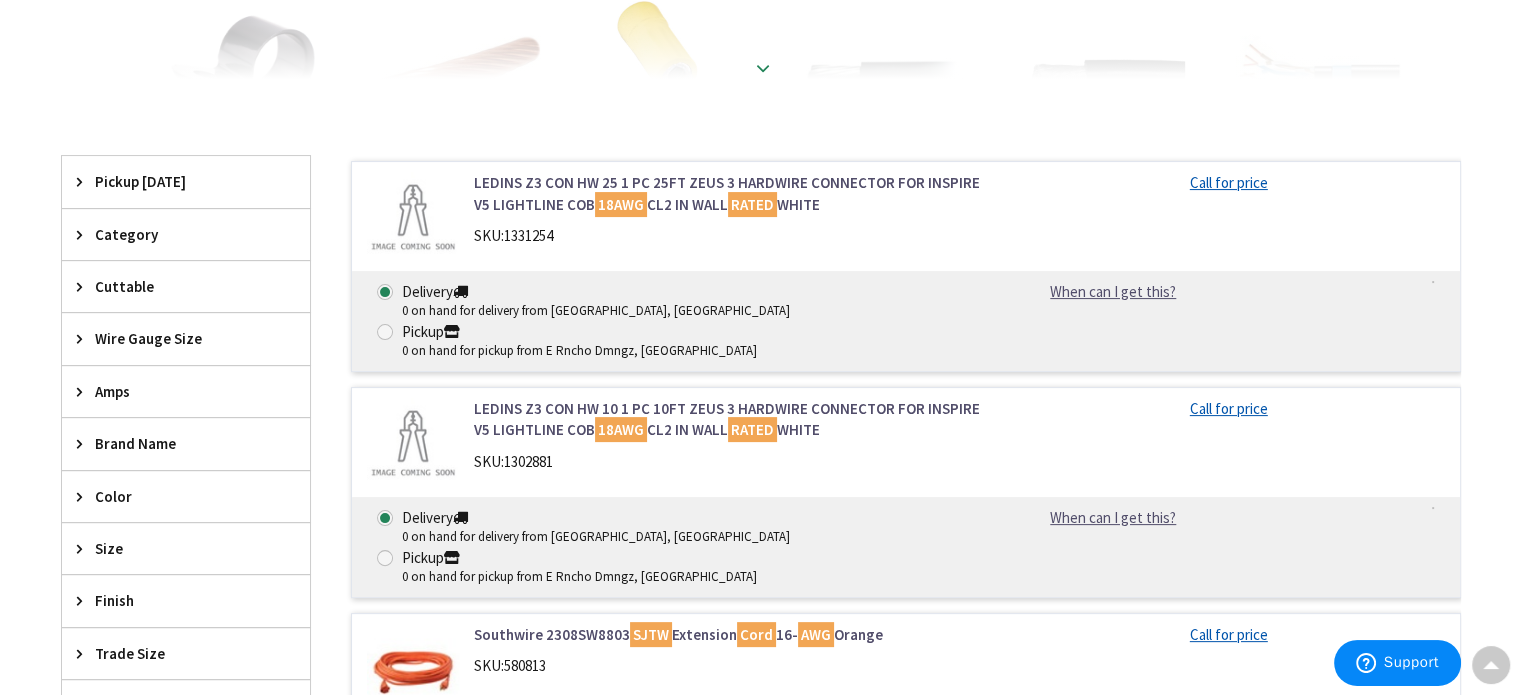 click at bounding box center [763, 68] 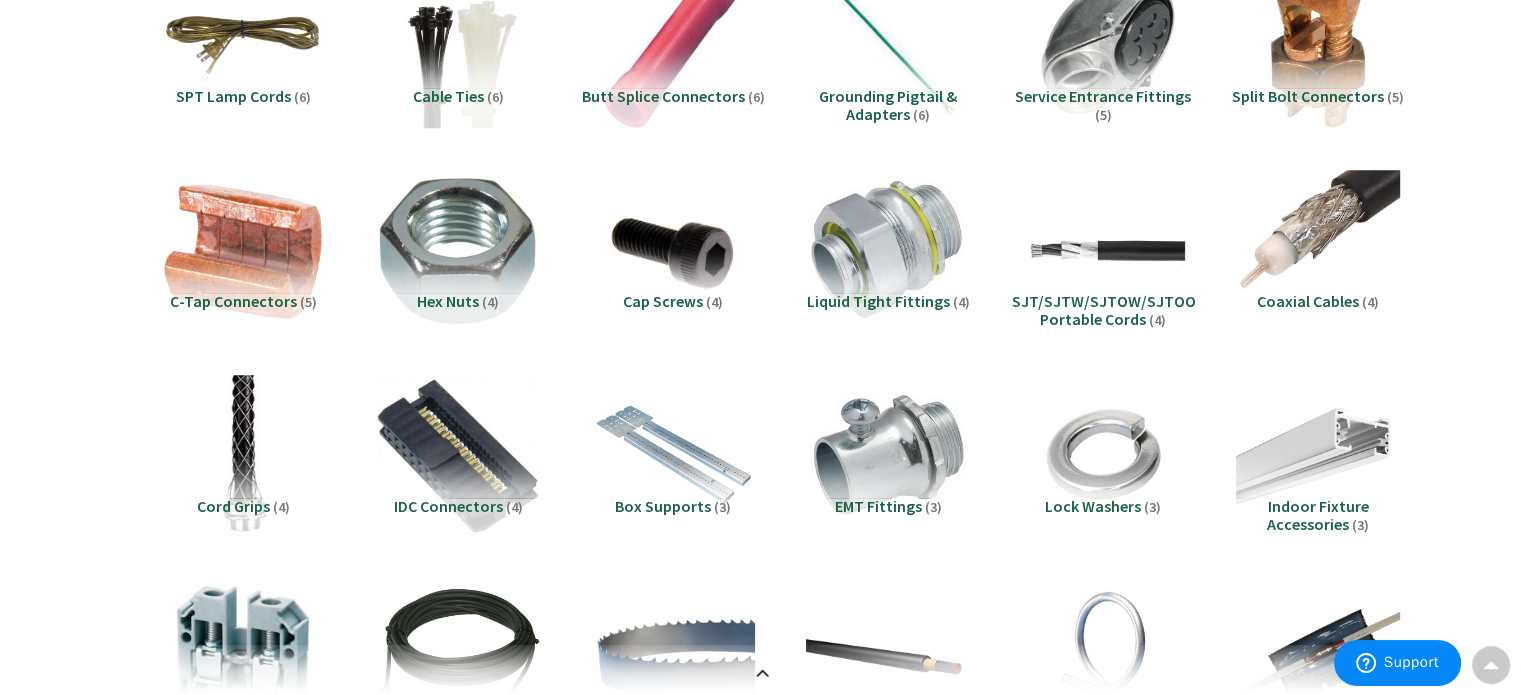 scroll, scrollTop: 1500, scrollLeft: 0, axis: vertical 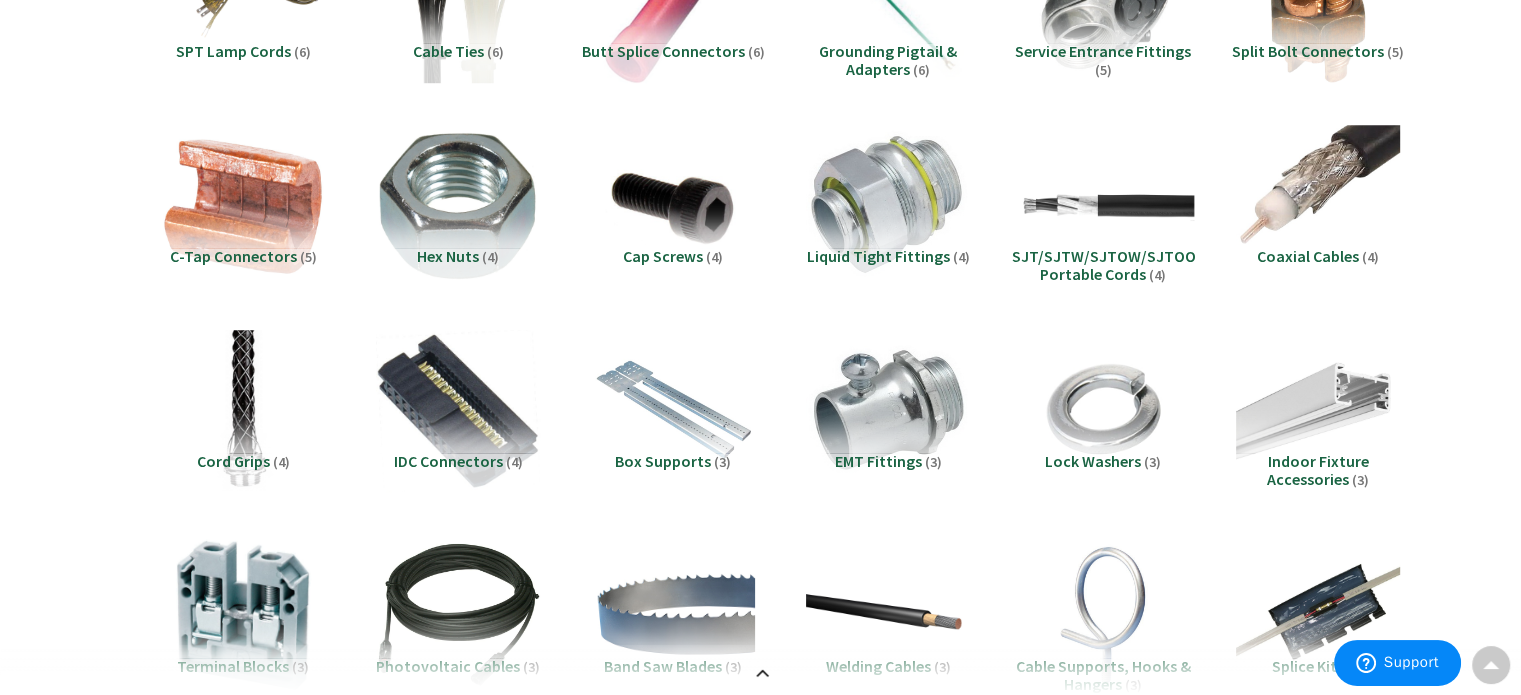 click at bounding box center [1102, 205] 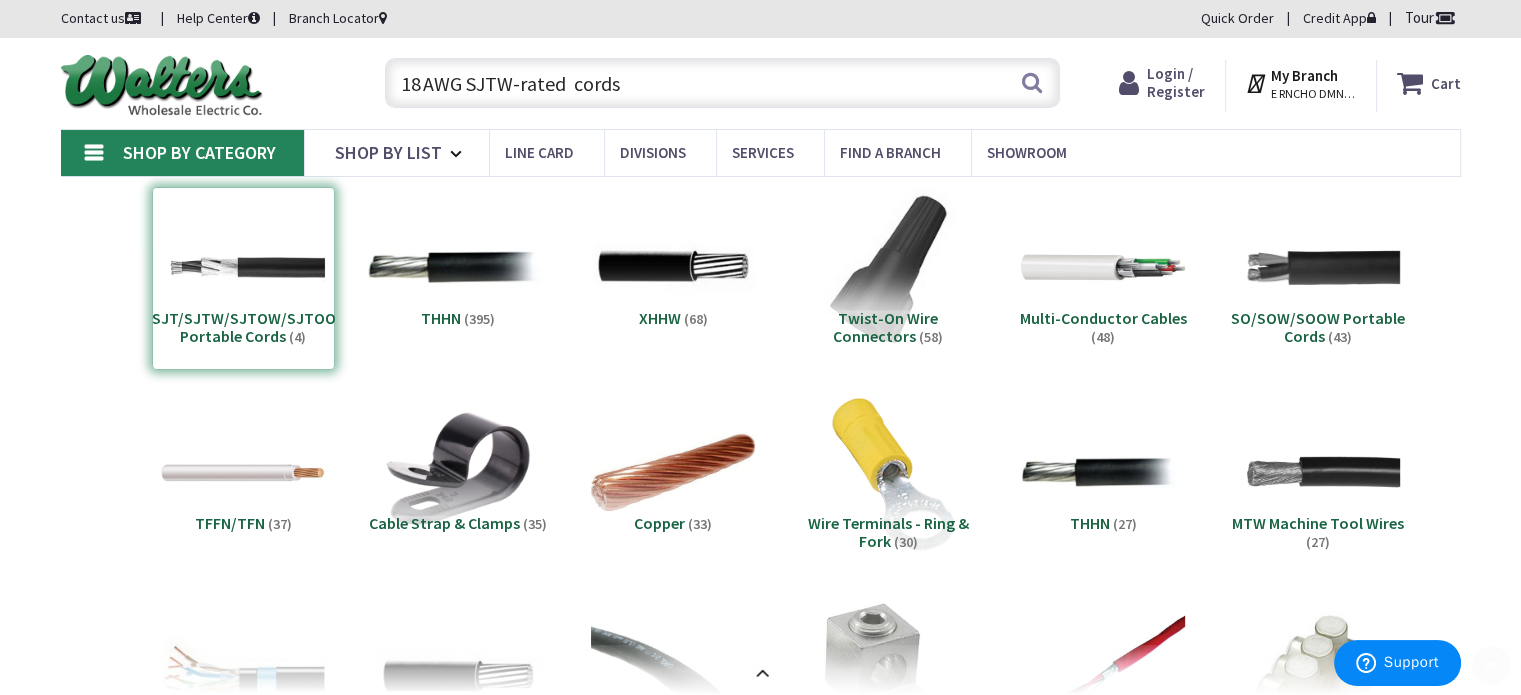 scroll, scrollTop: 0, scrollLeft: 0, axis: both 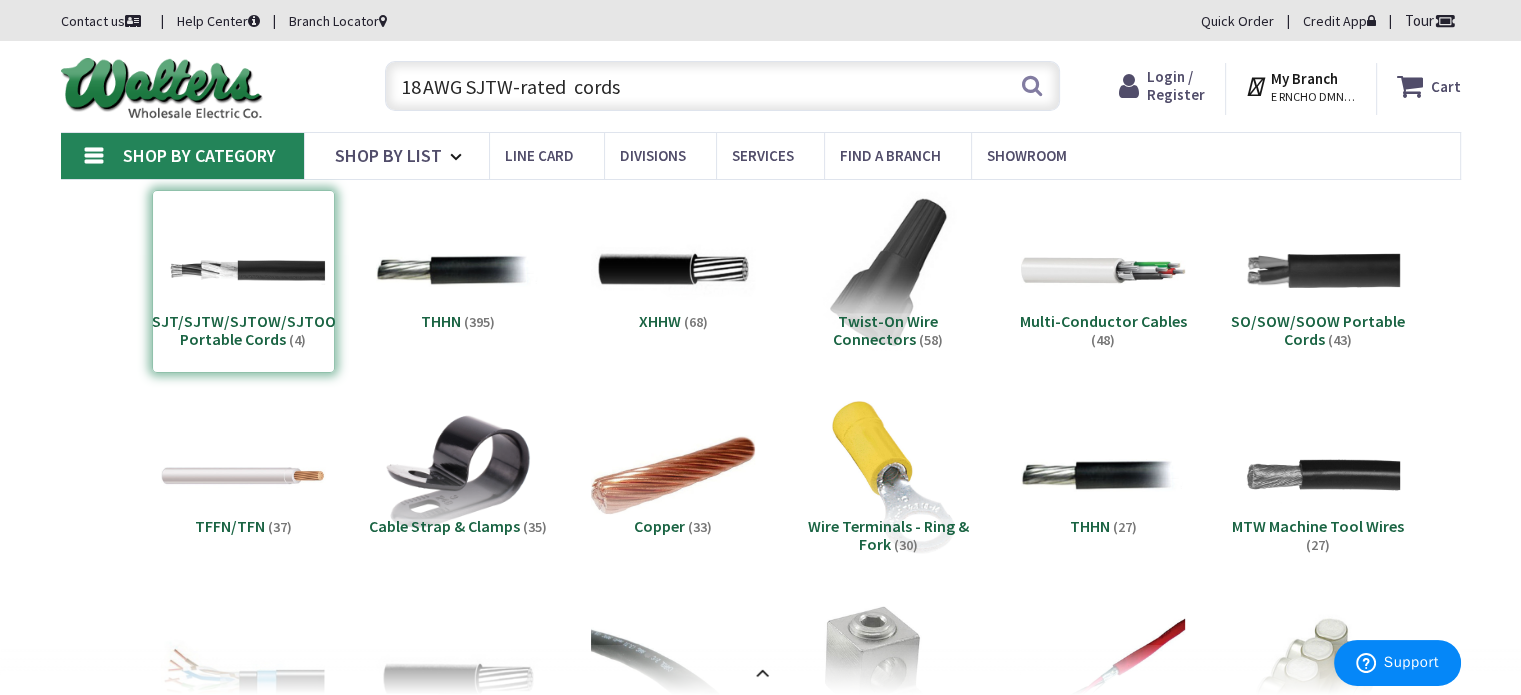 click on "18 AWG SJTW-rated  cords" at bounding box center (722, 86) 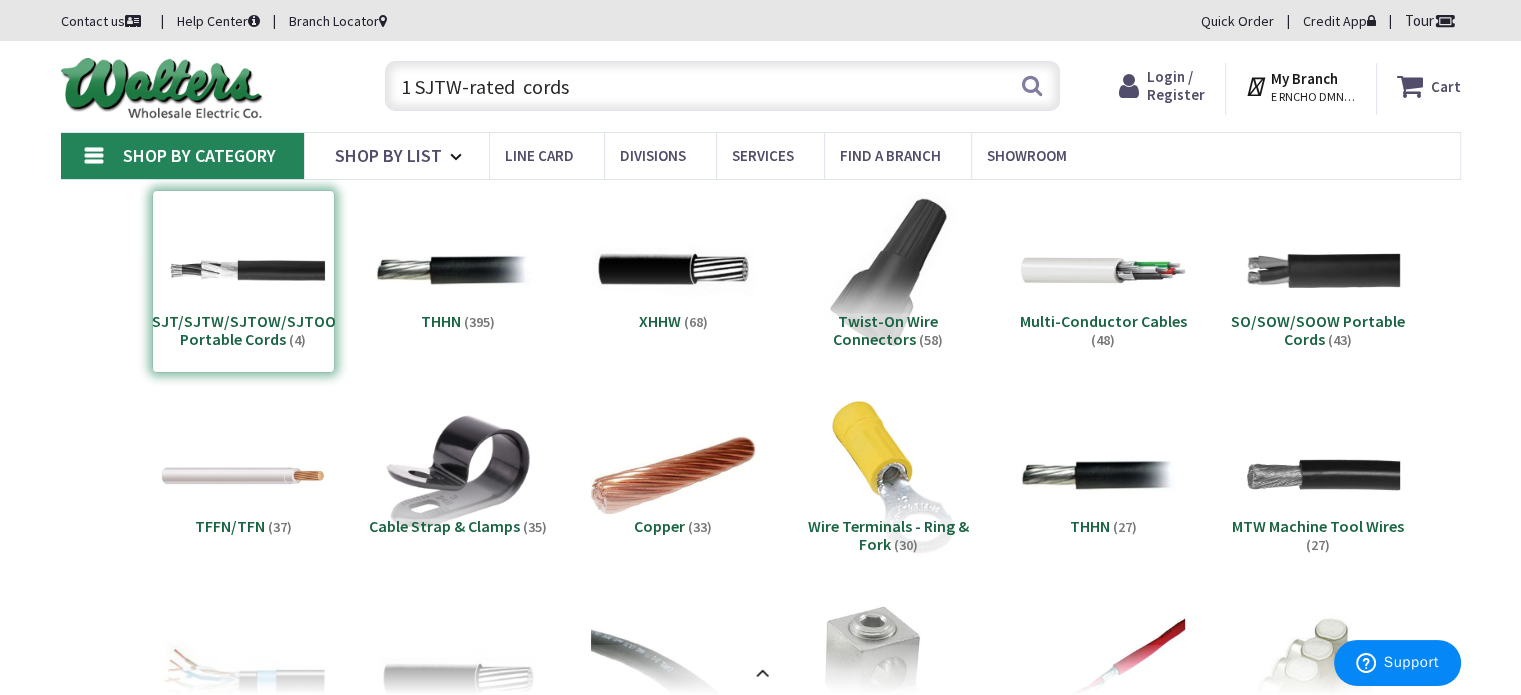 type on "SJTW-rated  cords" 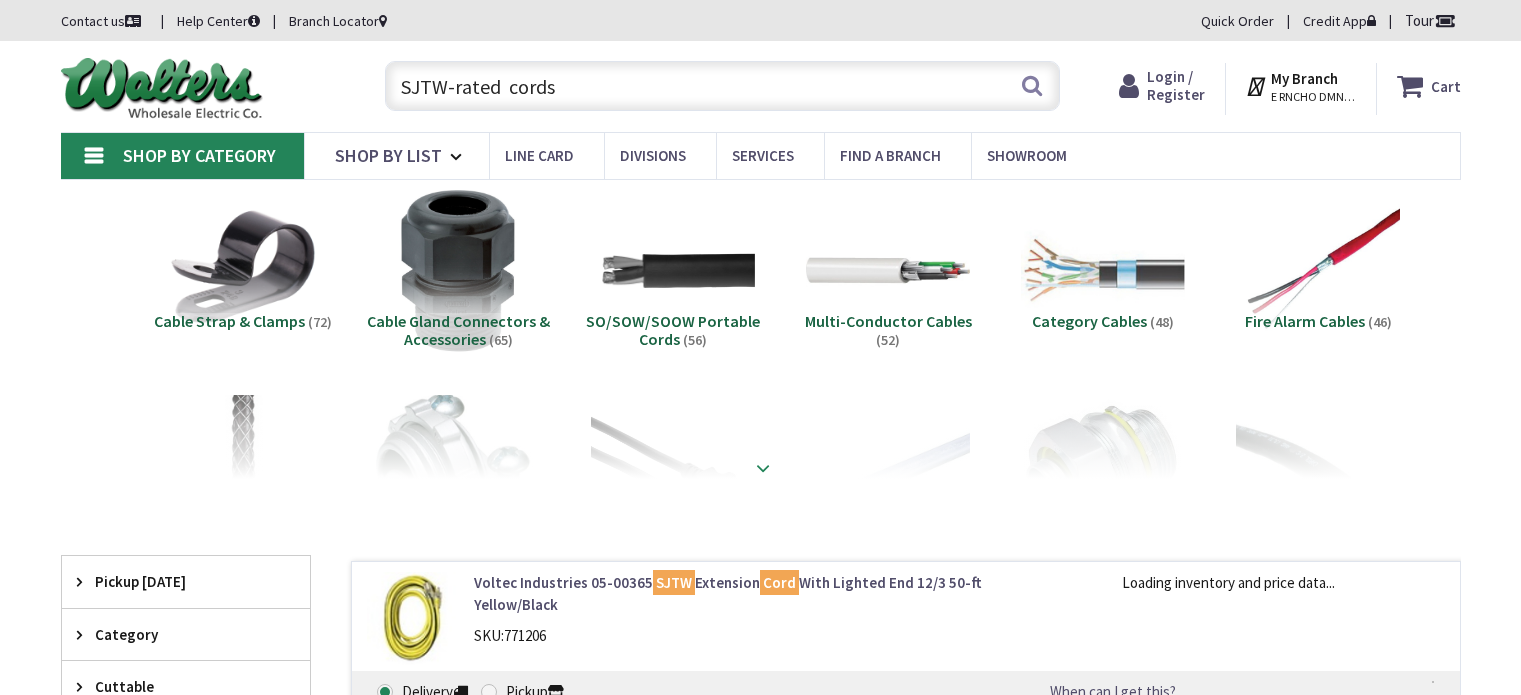 scroll, scrollTop: 0, scrollLeft: 0, axis: both 